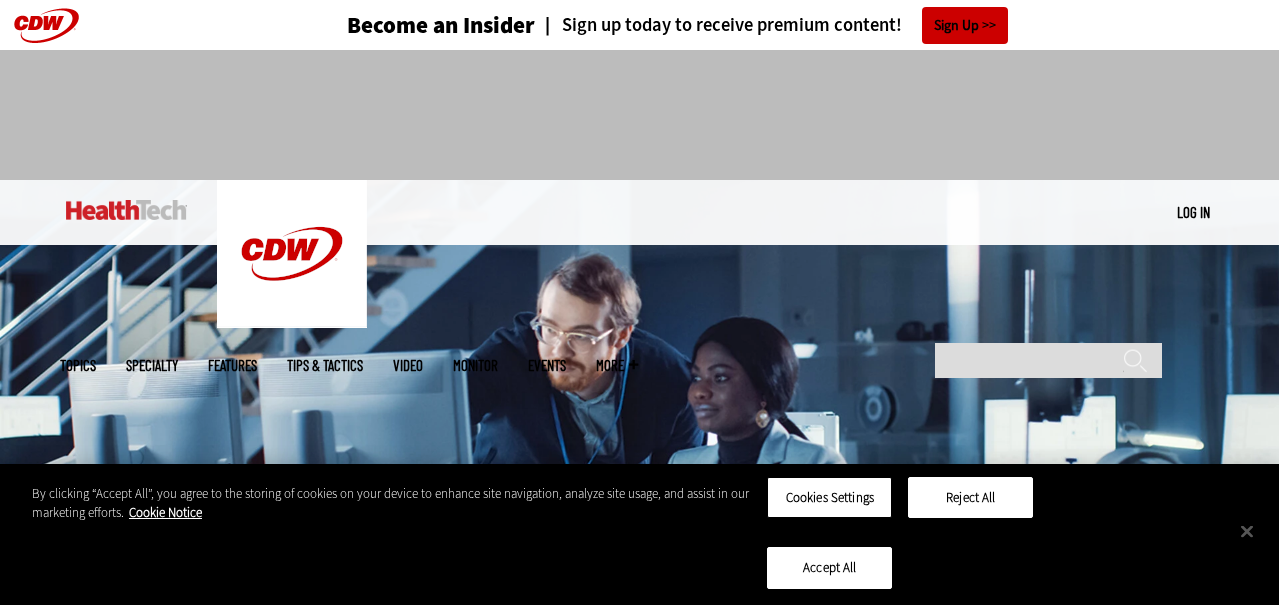 scroll, scrollTop: 0, scrollLeft: 0, axis: both 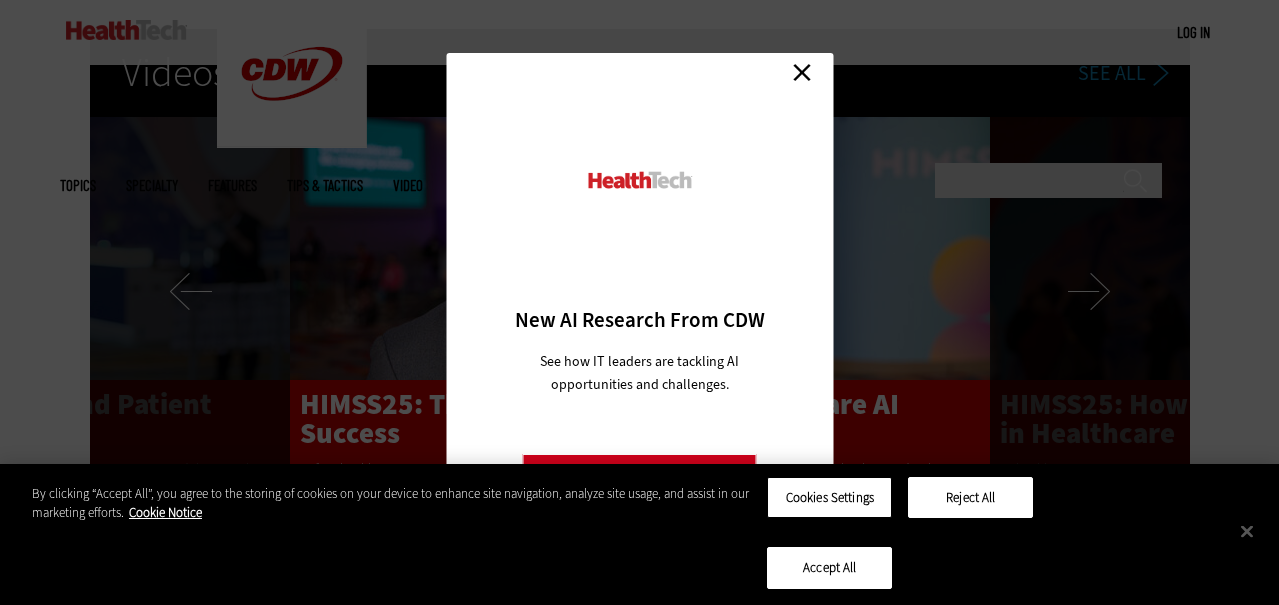click on "Close" at bounding box center [802, 73] 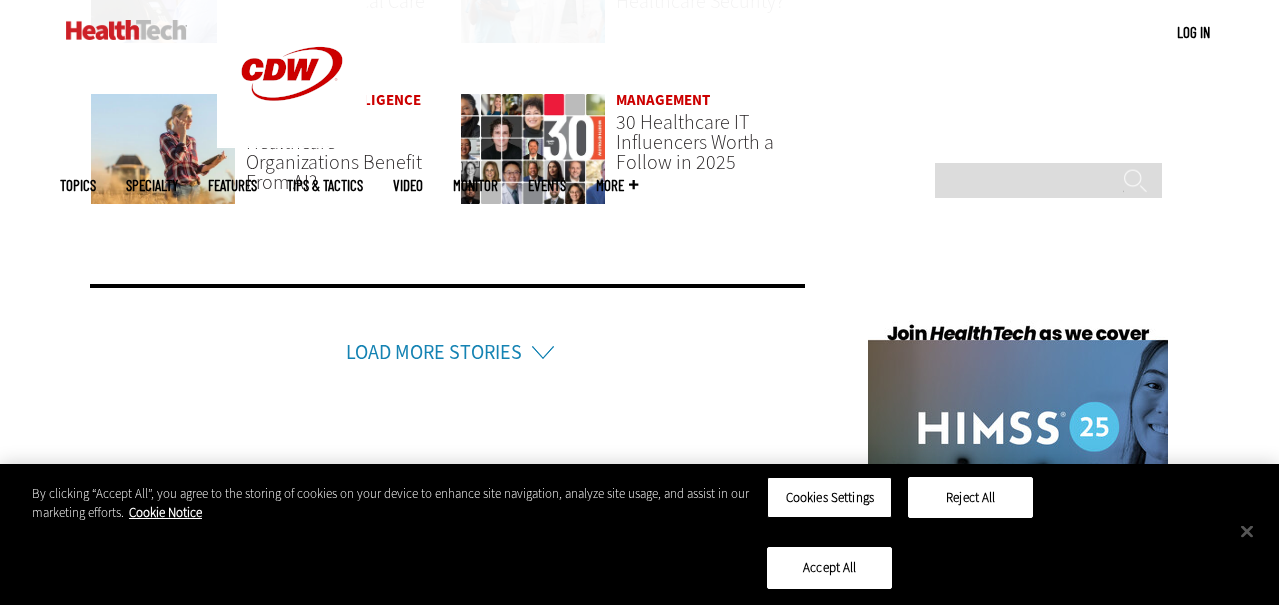 scroll, scrollTop: 4320, scrollLeft: 0, axis: vertical 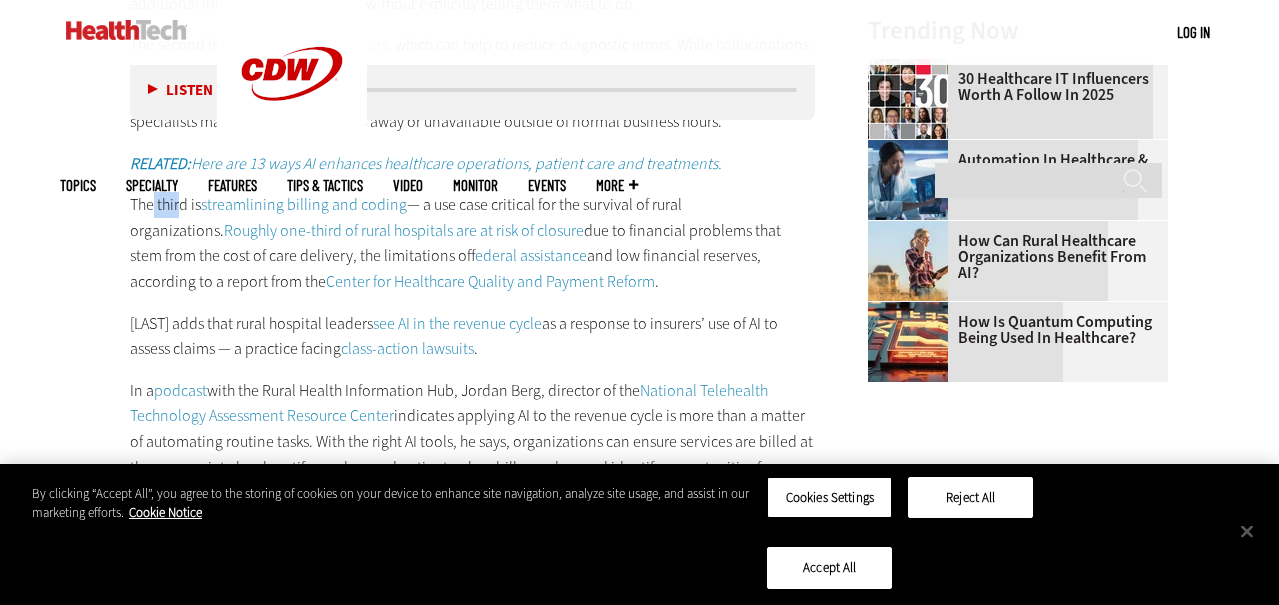 drag, startPoint x: 155, startPoint y: 202, endPoint x: 180, endPoint y: 206, distance: 25.317978 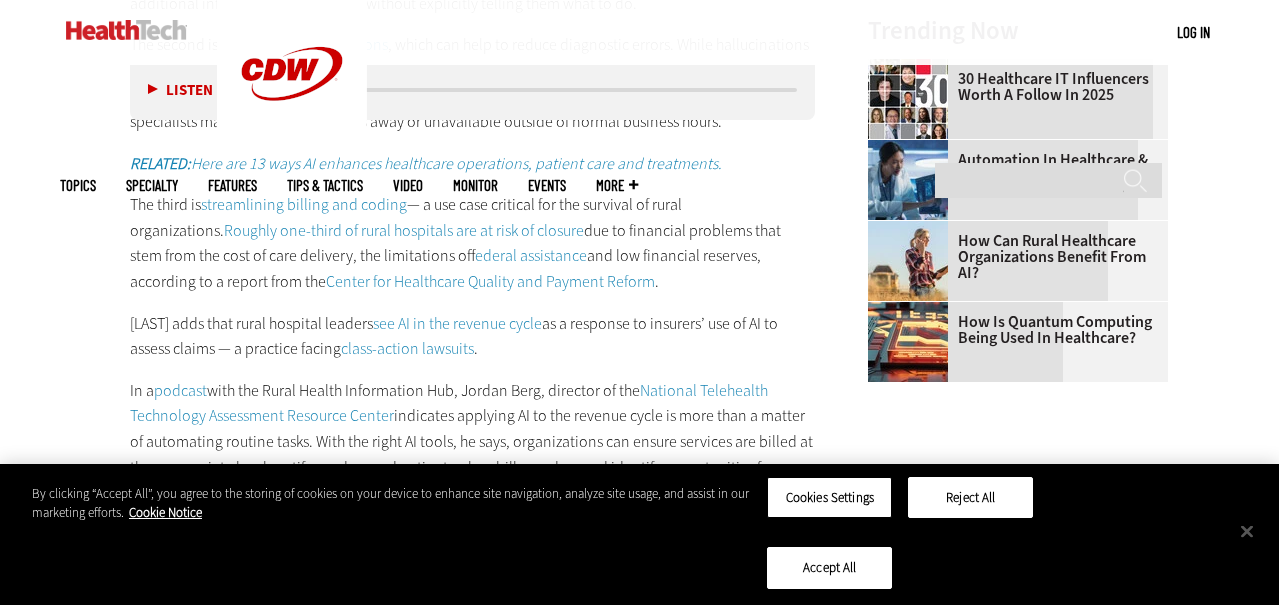 click on "Jun
20
2025
Twitter Facebook LinkedIn Reddit Flipboard Email
Artificial Intelligence
How Can Rural Healthcare Organizations Benefit From AI?
Health systems are deploying AI to ease documentation and billing burdens, and to provide better patient care. Rural organizations and independent or community hospitals are no exception, despite challenging circumstances.
by     [NAME] [LAST]
Twitter
[NAME] [LAST] is a freelance writer with more than 15 years of experience covering healthcare IT, healthcare delivery, enterprise IT, consumer technology, IT leadership and higher education.
Listen
Pause
06:37" at bounding box center [453, 190] 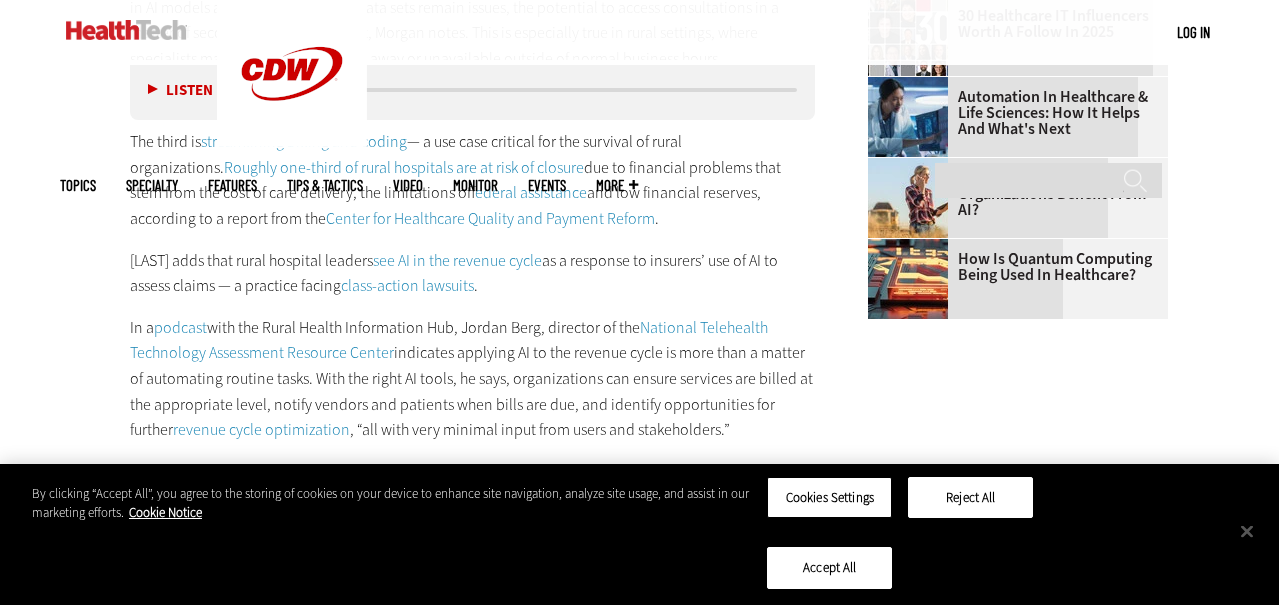 scroll, scrollTop: 2274, scrollLeft: 0, axis: vertical 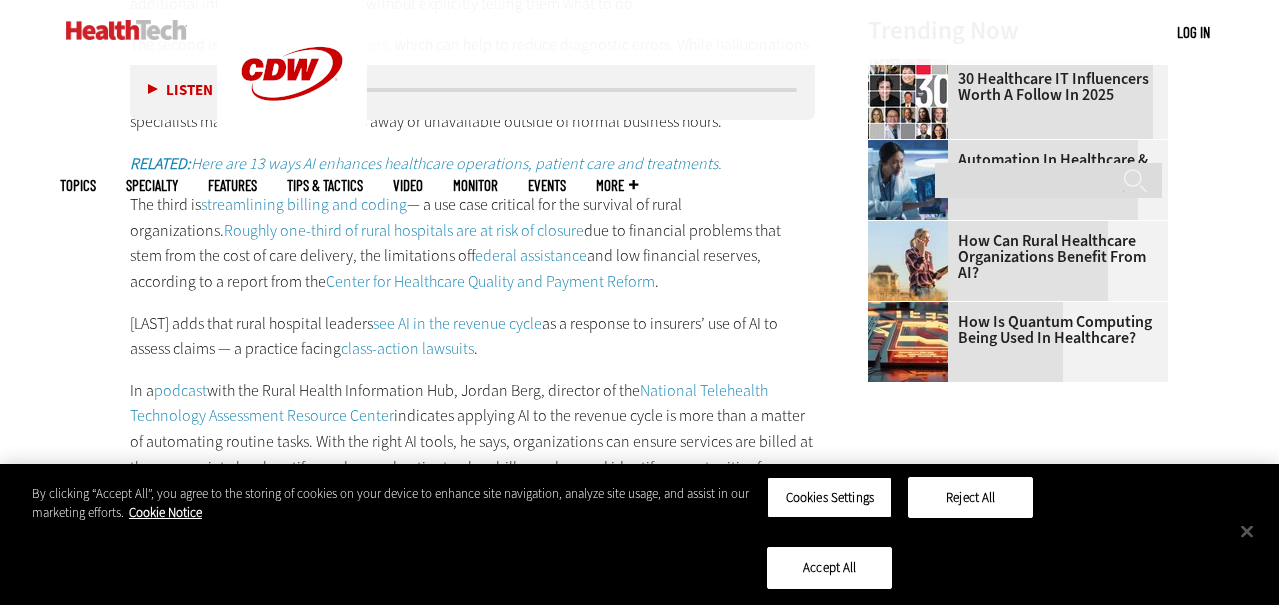 click on "streamlining billing and coding" at bounding box center [304, 204] 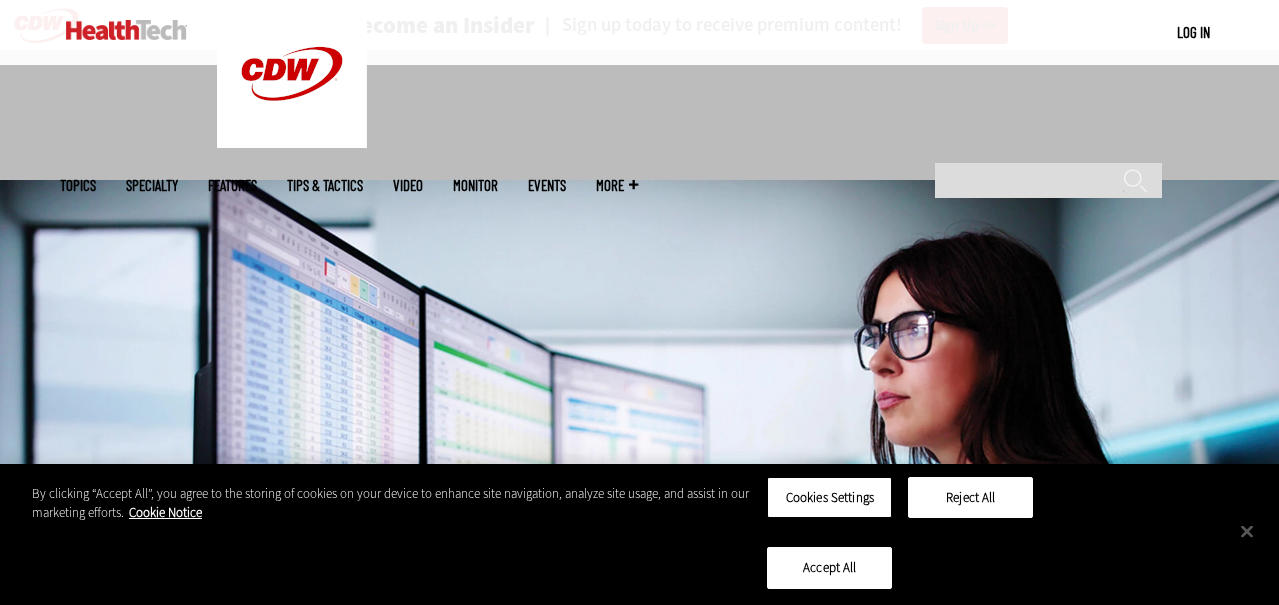 scroll, scrollTop: 714, scrollLeft: 0, axis: vertical 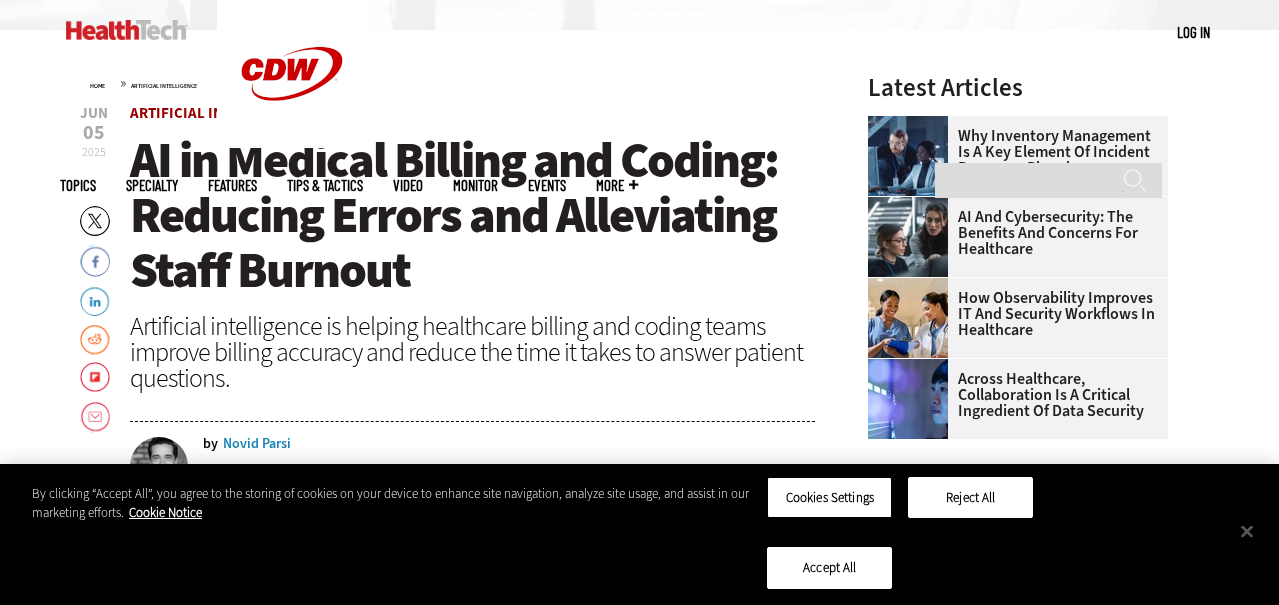 click on "Artificial Intelligence" at bounding box center (217, 113) 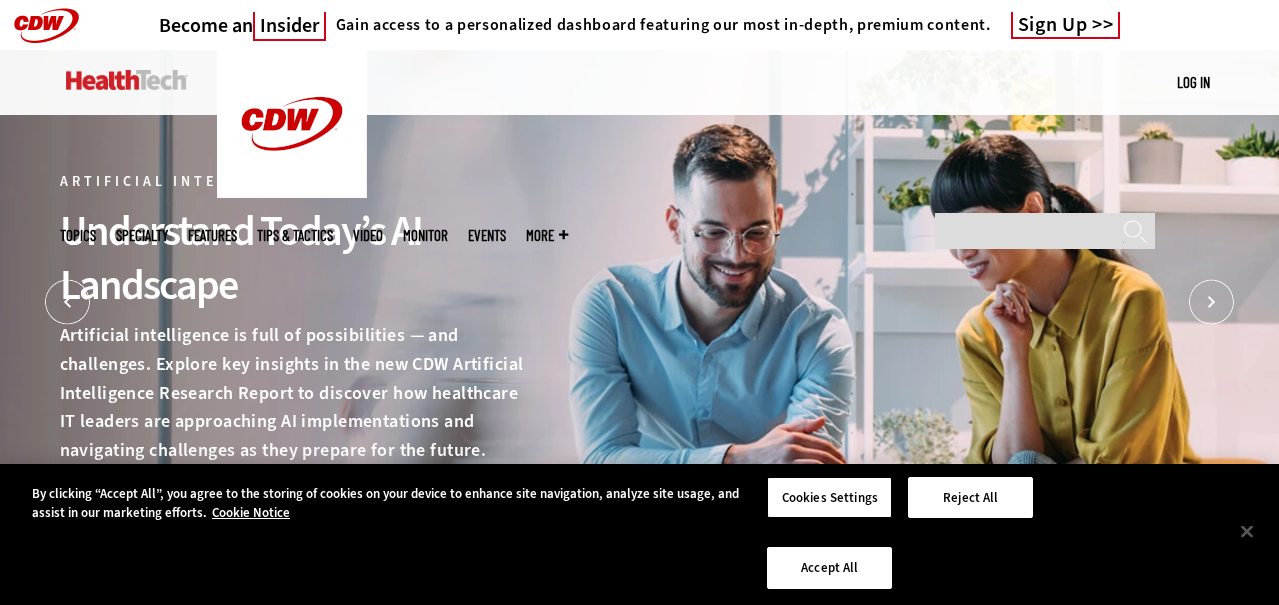 scroll, scrollTop: 0, scrollLeft: 0, axis: both 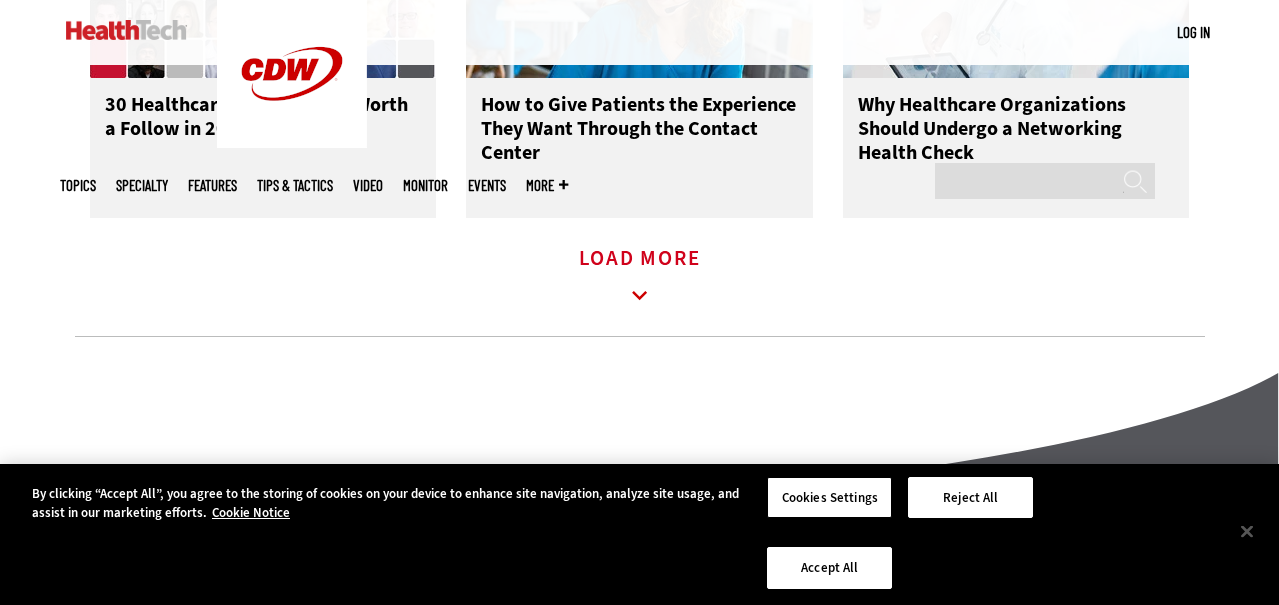 click 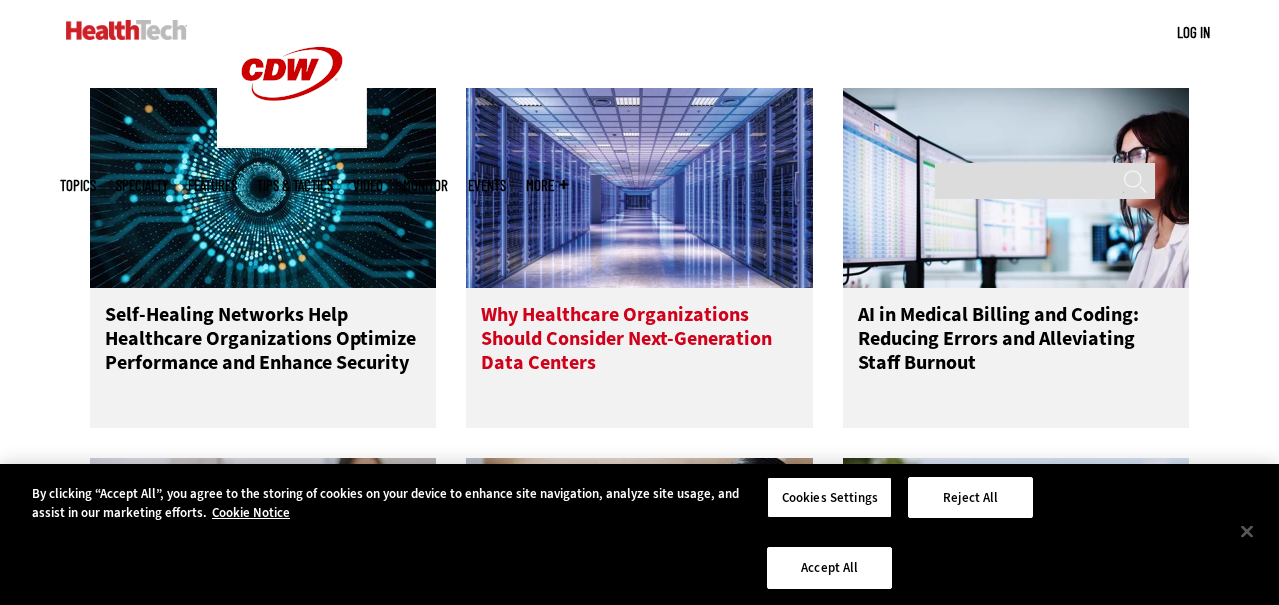 scroll, scrollTop: 3000, scrollLeft: 0, axis: vertical 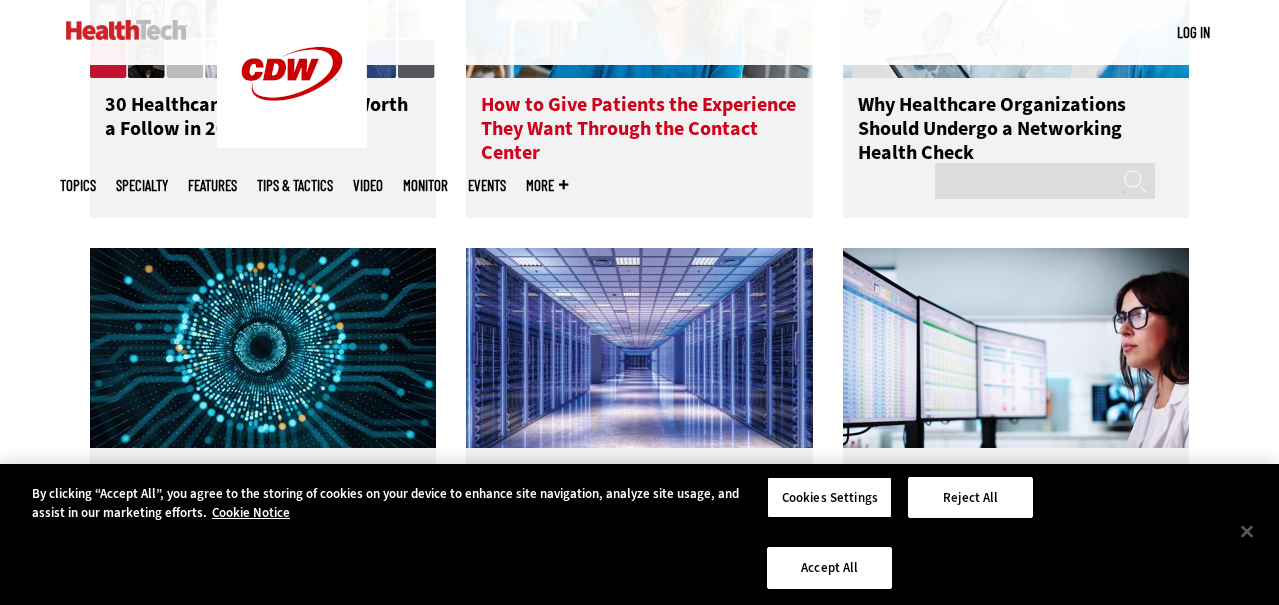 drag, startPoint x: 575, startPoint y: 130, endPoint x: 560, endPoint y: 130, distance: 15 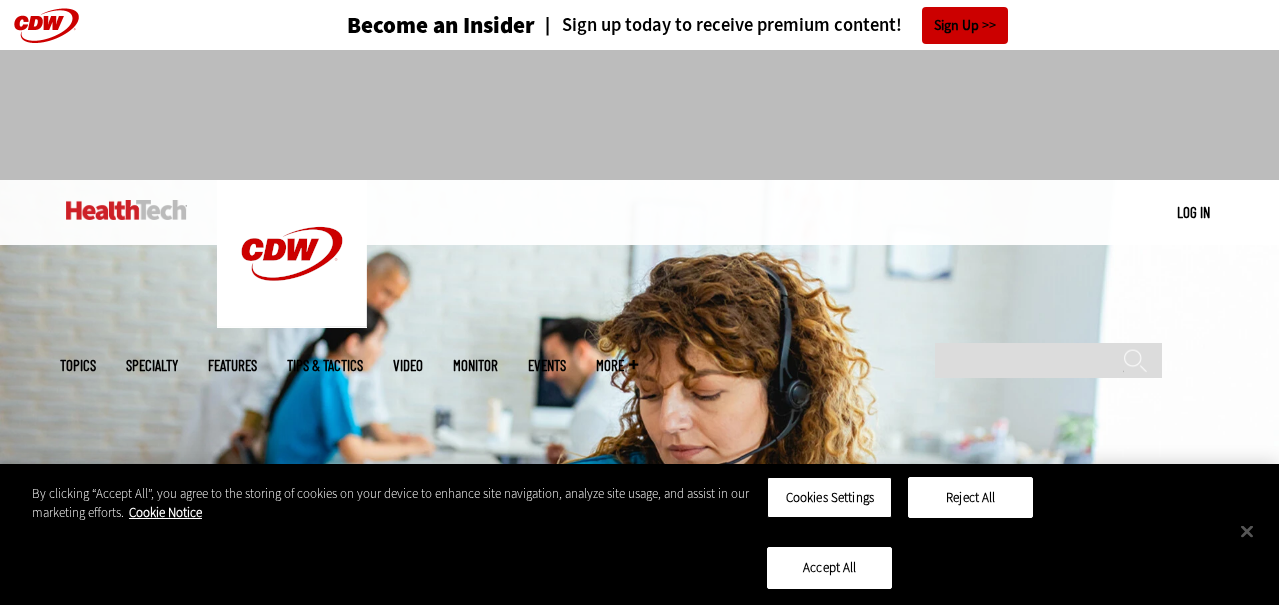 scroll, scrollTop: 480, scrollLeft: 0, axis: vertical 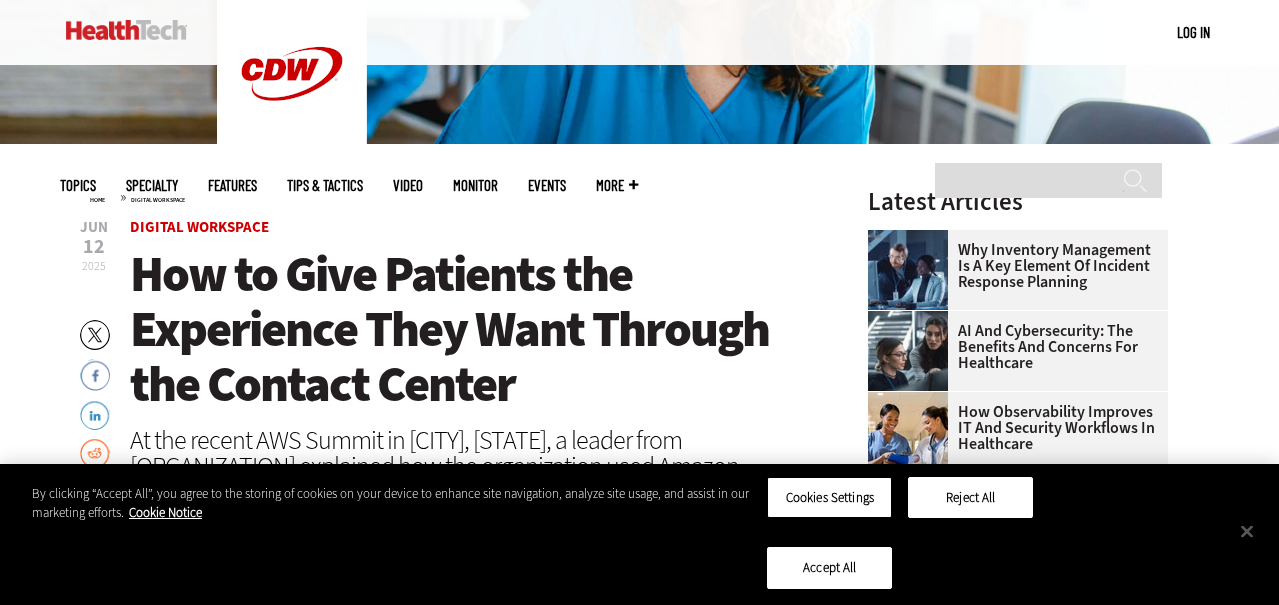drag, startPoint x: 126, startPoint y: 267, endPoint x: 558, endPoint y: 499, distance: 490.35498 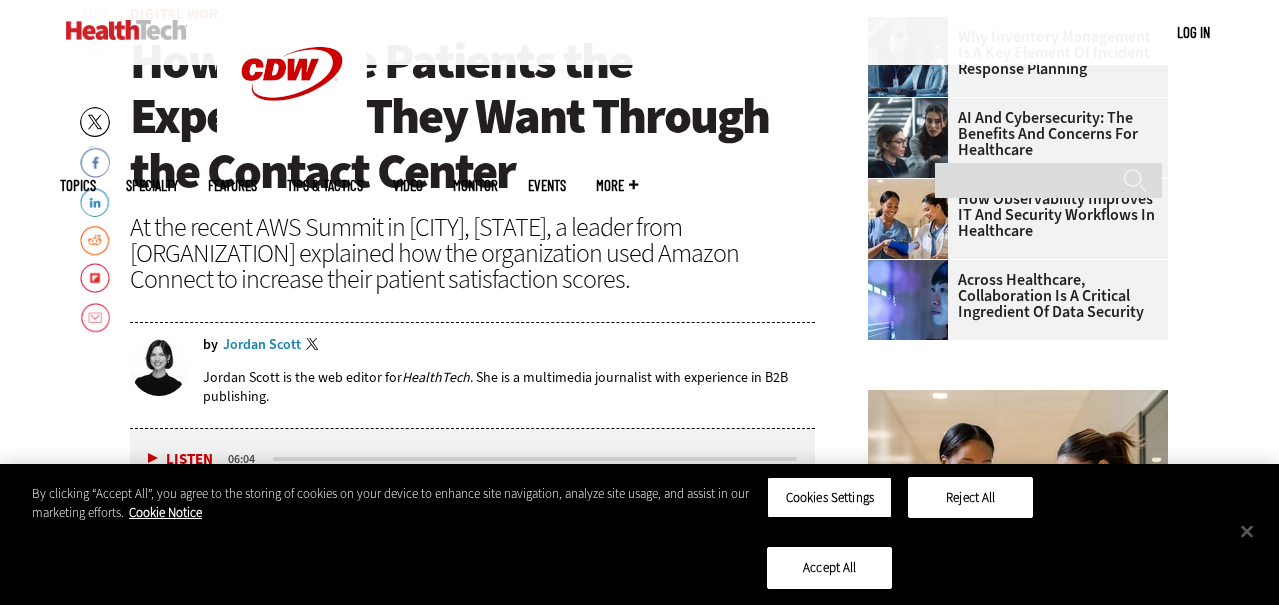 scroll, scrollTop: 960, scrollLeft: 0, axis: vertical 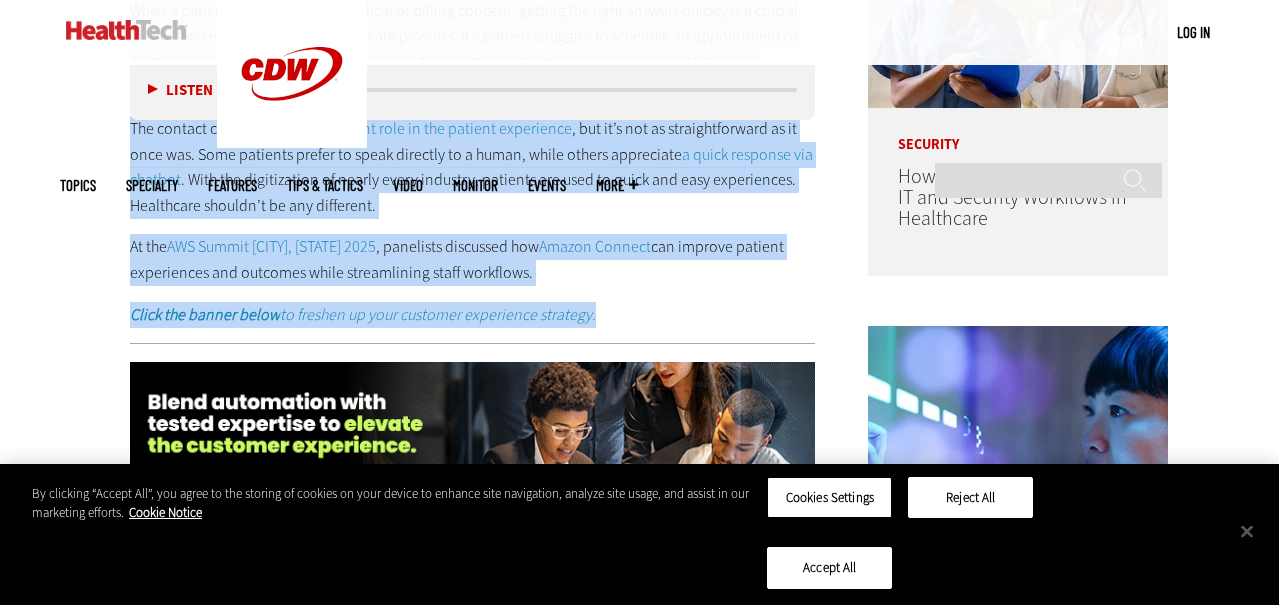 drag, startPoint x: 130, startPoint y: 253, endPoint x: 529, endPoint y: 271, distance: 399.40582 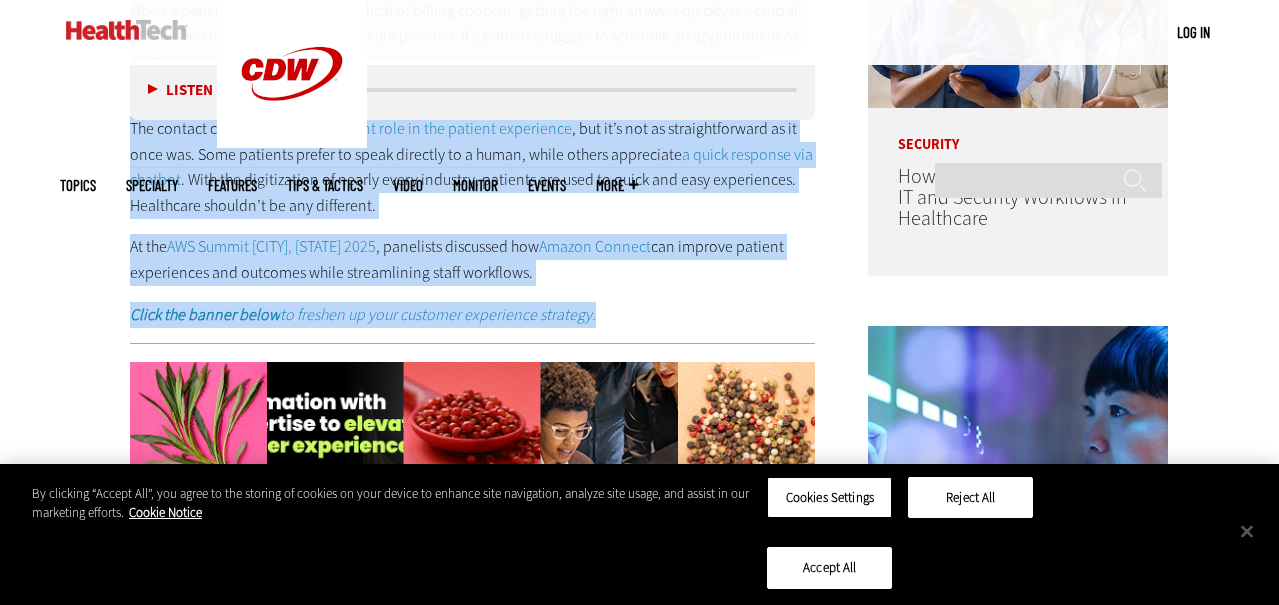 click on "When a patient is dealing with a medical or billing concern, getting the right answers quickly is a crucial part of their experience with a healthcare provider. If a patient struggles to schedule an appointment or must keep explaining their situation over and over again on the phone, they are likely to become frustrated and might end up considering a different provider altogether.
The contact center plays  an important role in the patient experience , but it’s not as straightforward as it once was. Some patients prefer to speak directly to a human, while others appreciate  a quick response via chatbot . With the digitization of nearly every industry, patients are used to quick and easy experiences. Healthcare shouldn’t be any different.
At the  AWS Summit [CITY], [STATE] 2025 , panelists discussed how  Amazon Connect  can improve patient experiences and outcomes while streamlining staff workflows.
Click the banner below  to freshen up your customer experience strategy." at bounding box center [473, 163] 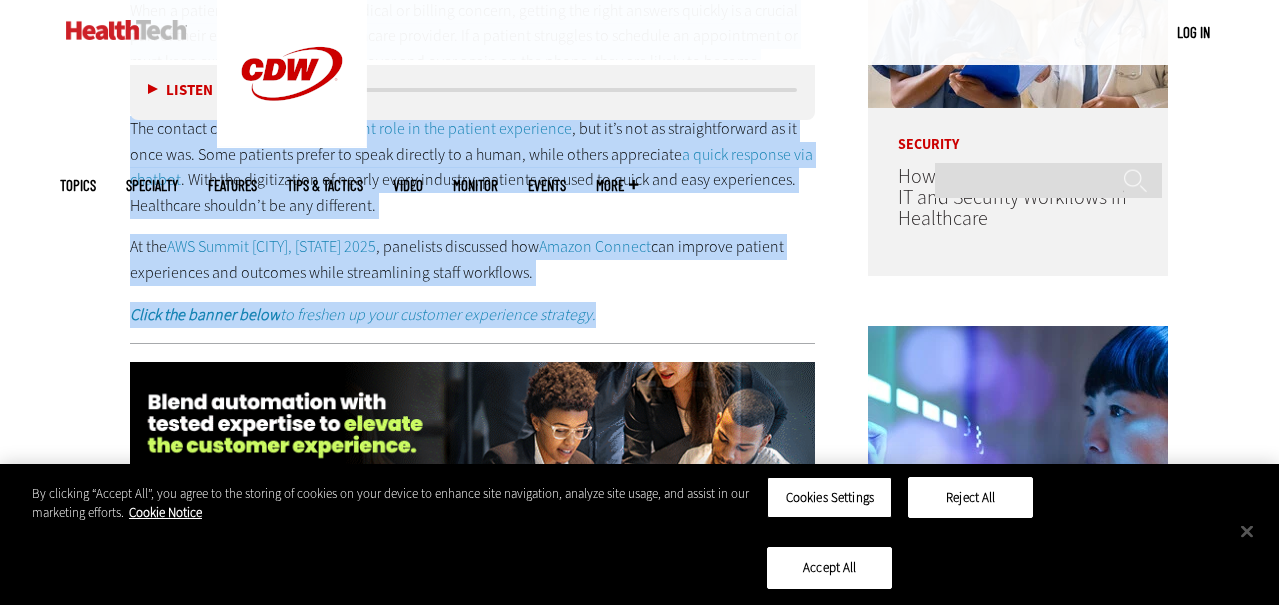 copy on "When a patient is dealing with a medical or billing concern, getting the right answers quickly is a crucial part of their experience with a healthcare provider. If a patient struggles to schedule an appointment or must keep explaining their situation over and over again on the phone, they are likely to become frustrated and might end up considering a different provider altogether.
The contact center plays  an important role in the patient experience , but it’s not as straightforward as it once was. Some patients prefer to speak directly to a human, while others appreciate  a quick response via chatbot . With the digitization of nearly every industry, patients are used to quick and easy experiences. Healthcare shouldn’t be any different.
At the  AWS Summit [CITY], [STATE] 2025 , panelists discussed how  Amazon Connect  can improve patient experiences and outcomes while streamlining staff workflows." 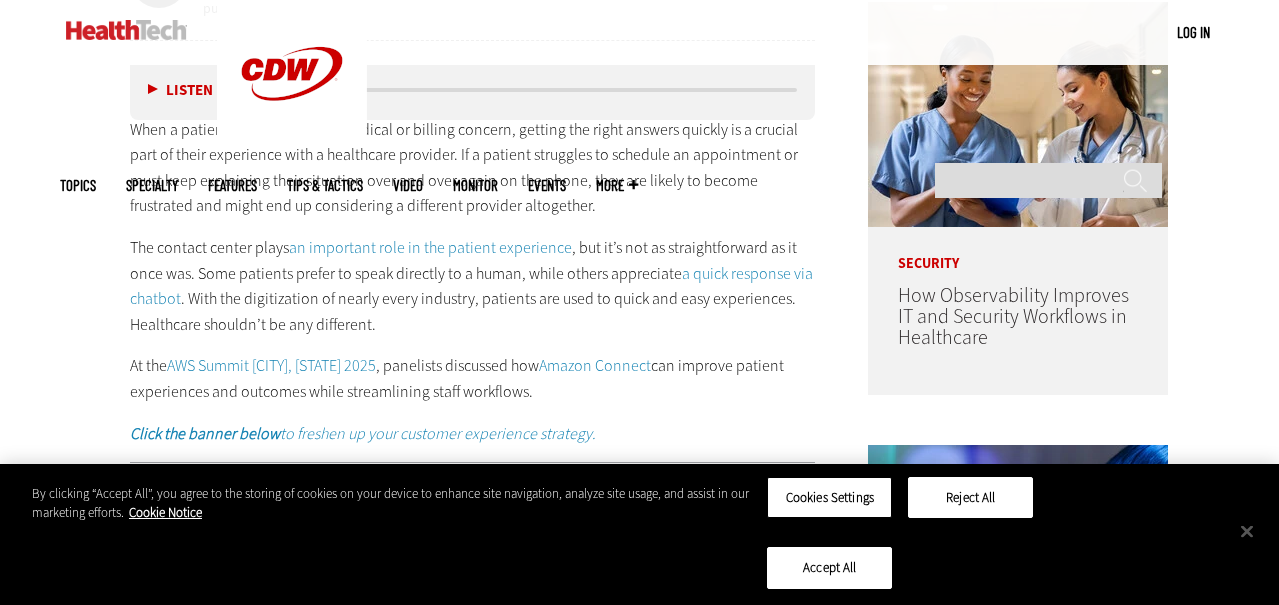scroll, scrollTop: 1080, scrollLeft: 0, axis: vertical 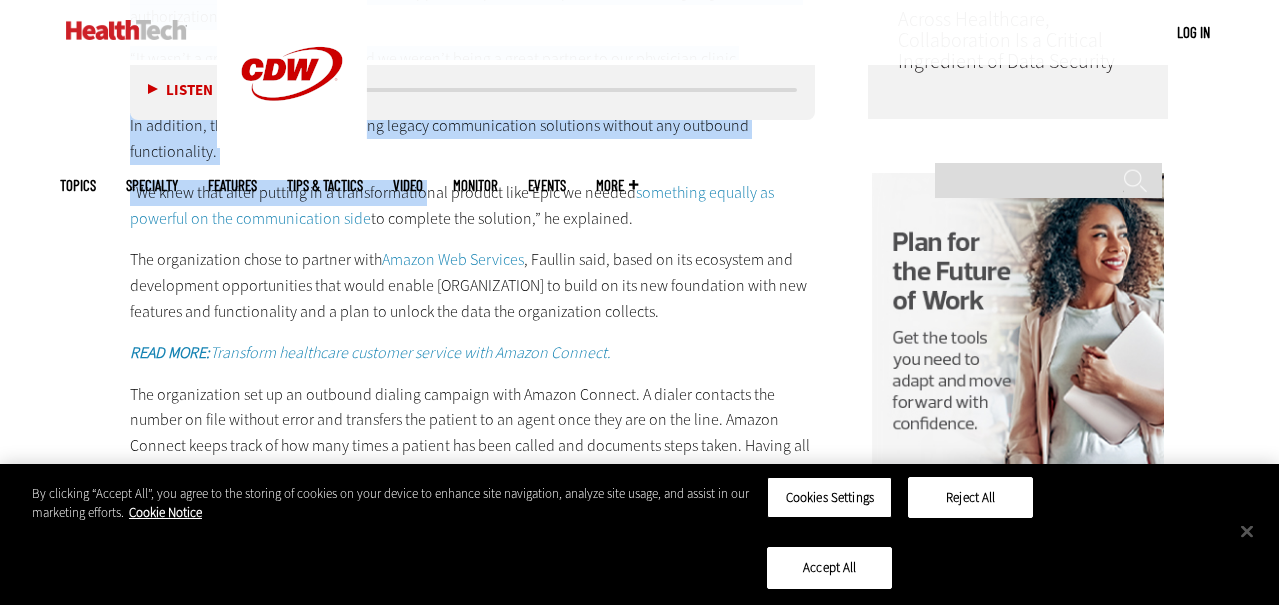 drag, startPoint x: 119, startPoint y: 172, endPoint x: 696, endPoint y: 322, distance: 596.17865 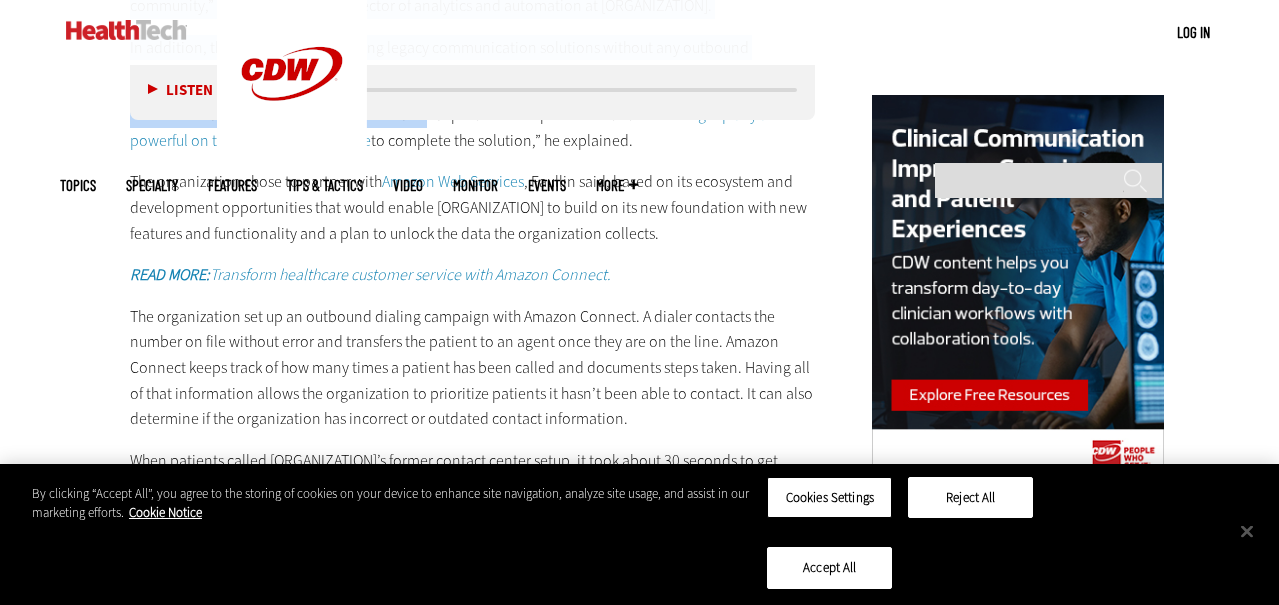 scroll, scrollTop: 1920, scrollLeft: 0, axis: vertical 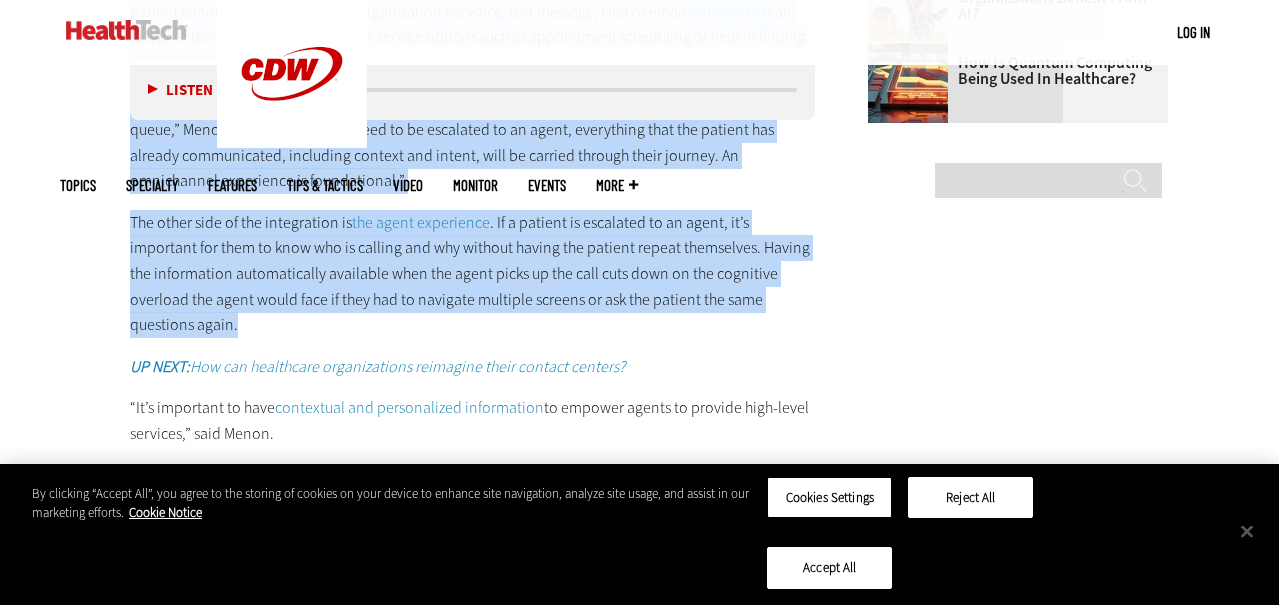 drag, startPoint x: 133, startPoint y: 279, endPoint x: 806, endPoint y: 305, distance: 673.502 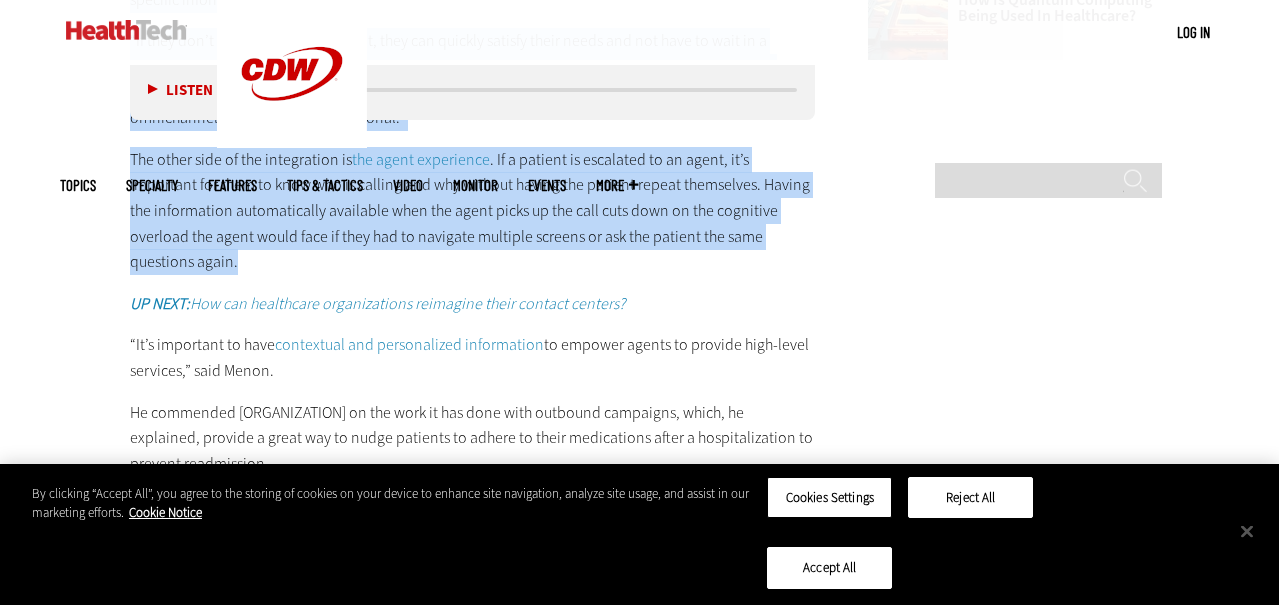 scroll, scrollTop: 3120, scrollLeft: 0, axis: vertical 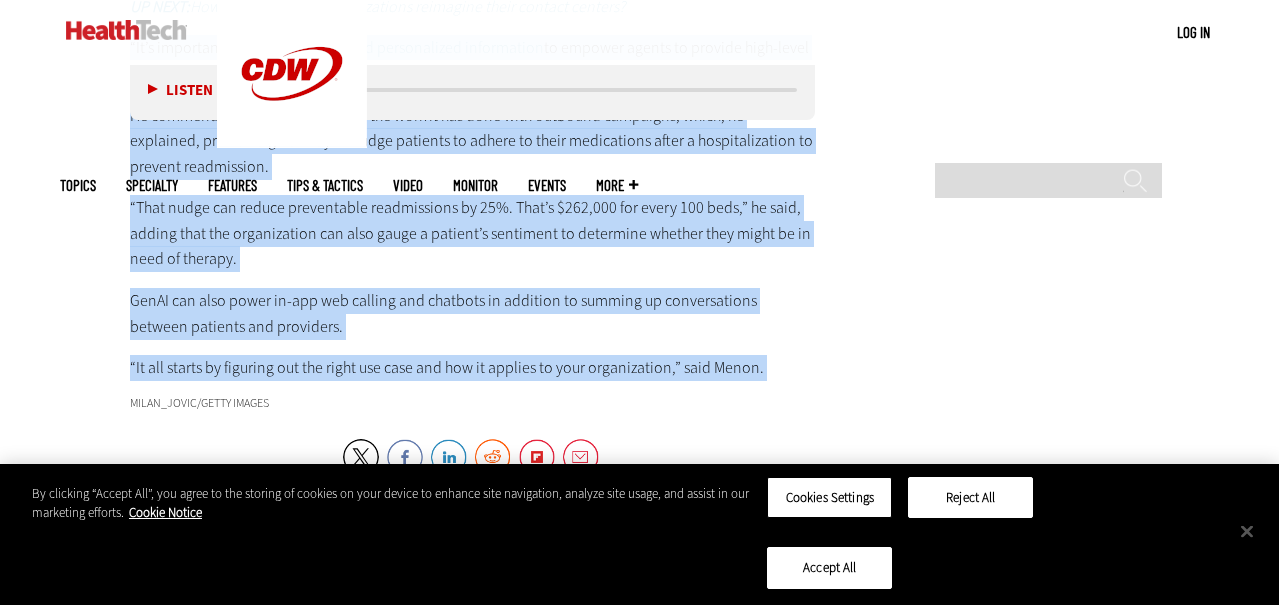 drag, startPoint x: 108, startPoint y: 264, endPoint x: 795, endPoint y: 367, distance: 694.67834 